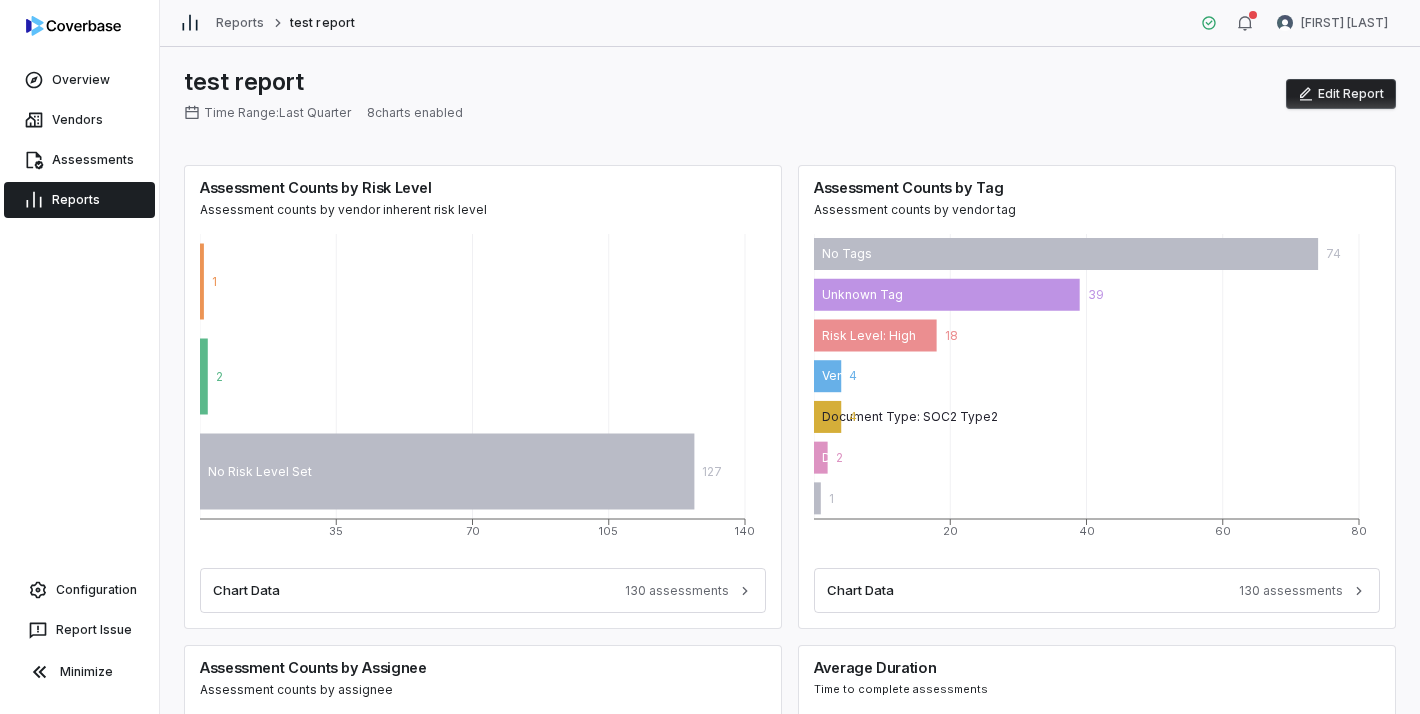 scroll, scrollTop: 0, scrollLeft: 0, axis: both 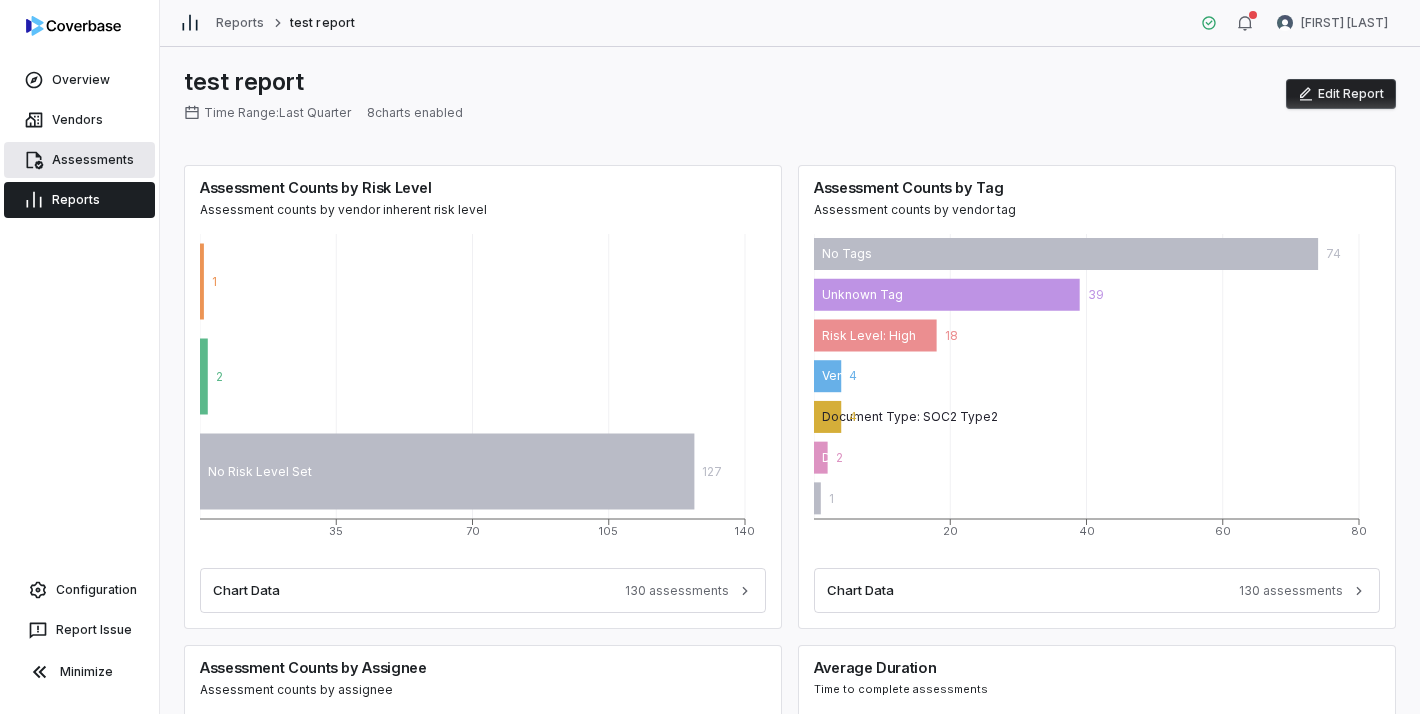 click on "Assessments" at bounding box center [79, 160] 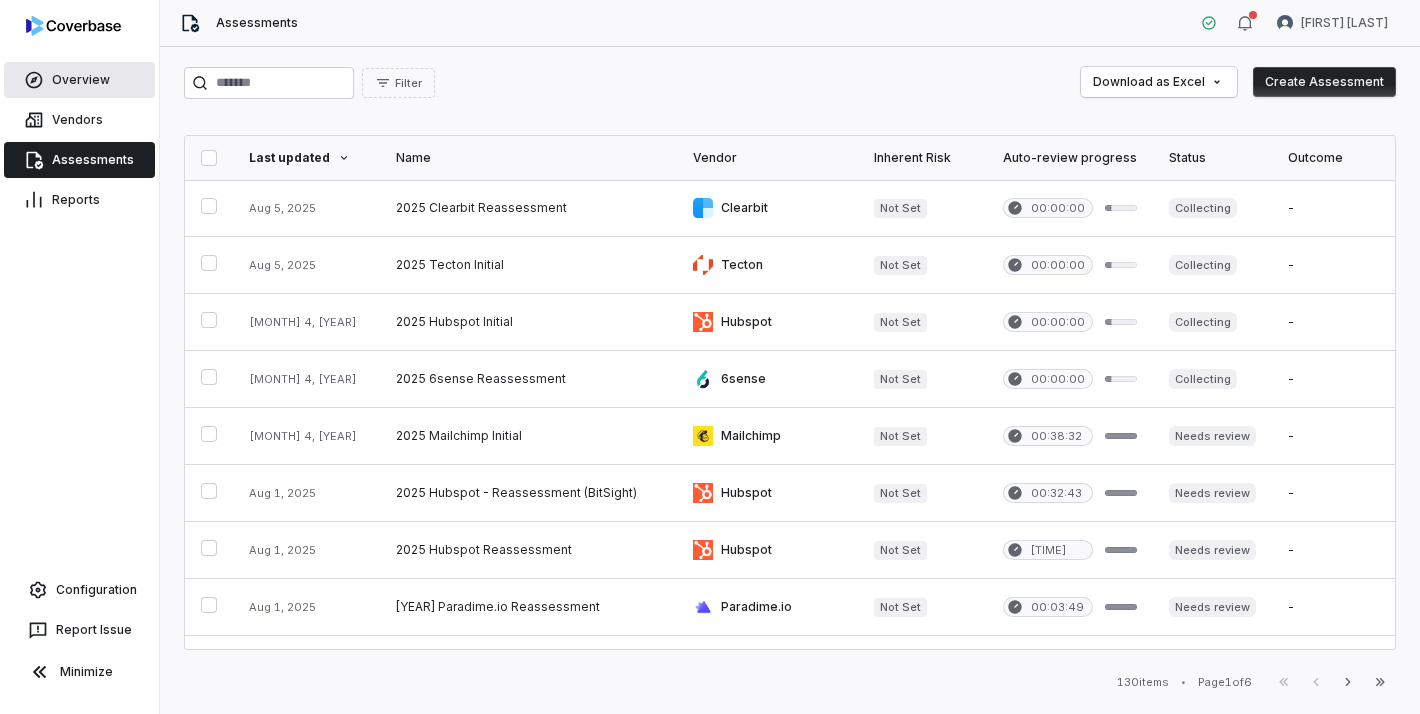 click on "Overview" at bounding box center (79, 80) 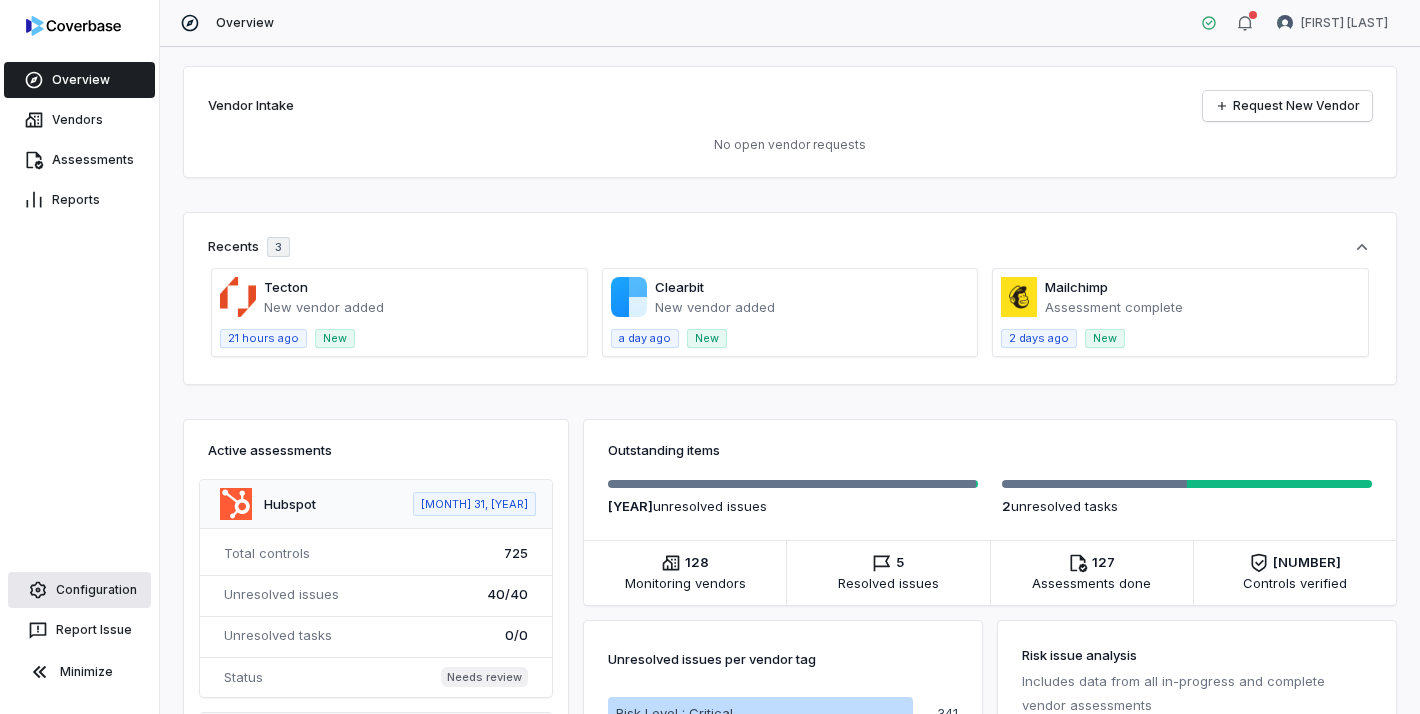 click on "Configuration" at bounding box center (79, 590) 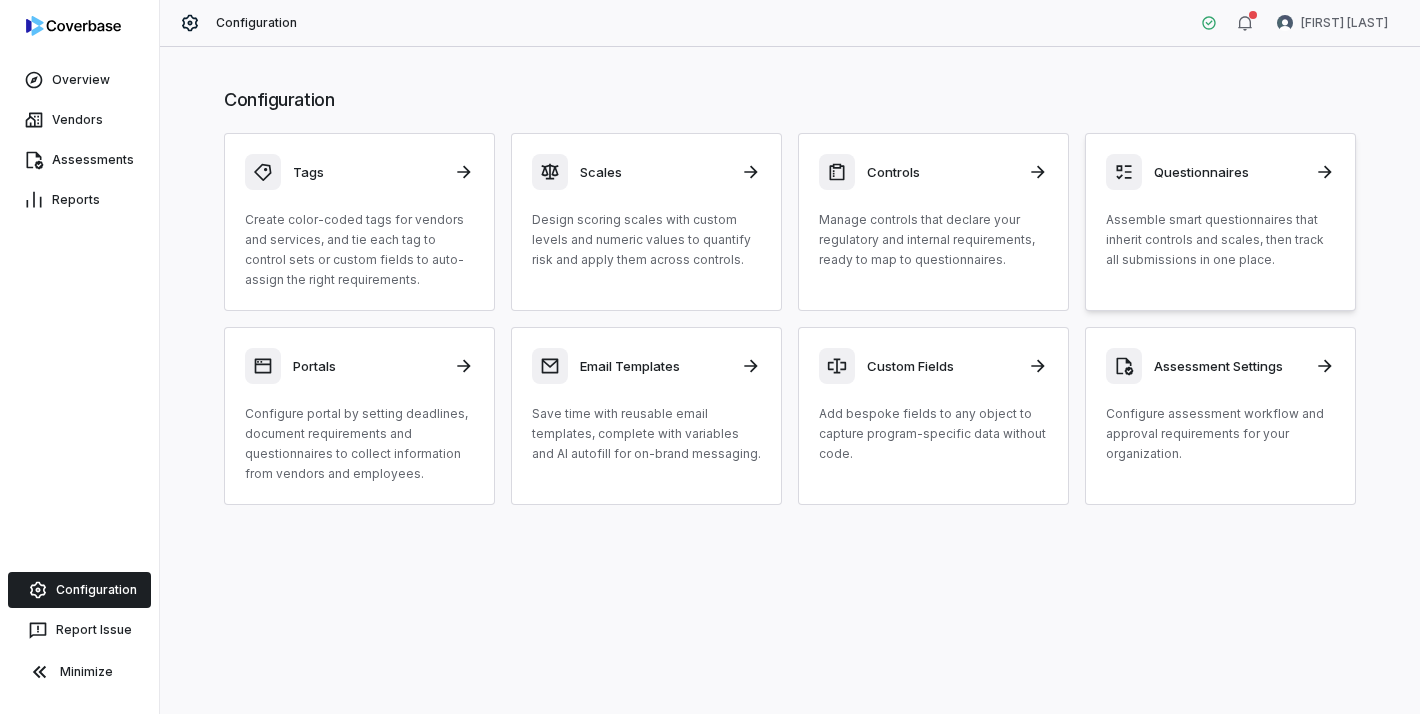click on "Assemble smart questionnaires that inherit controls and scales, then track all submissions in one place." at bounding box center [1220, 240] 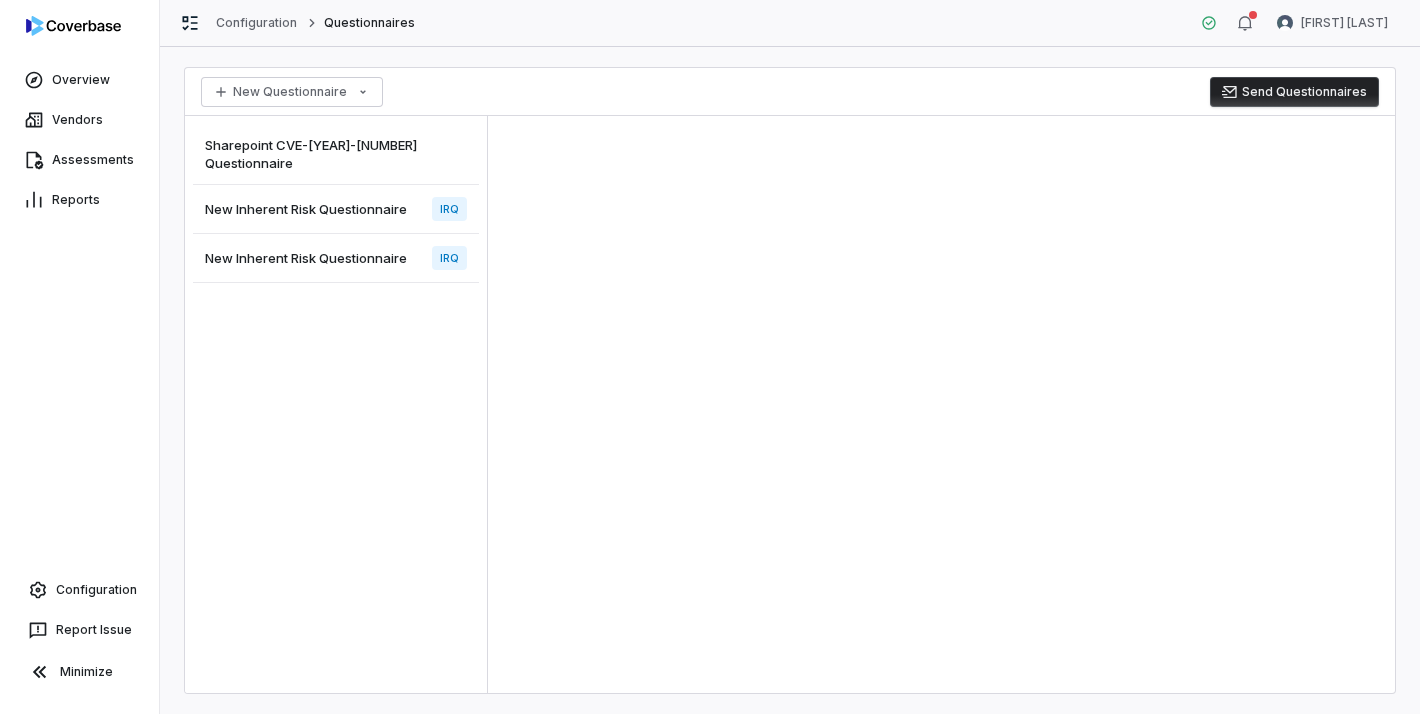 click on "New Inherent Risk Questionnaire" at bounding box center [306, 209] 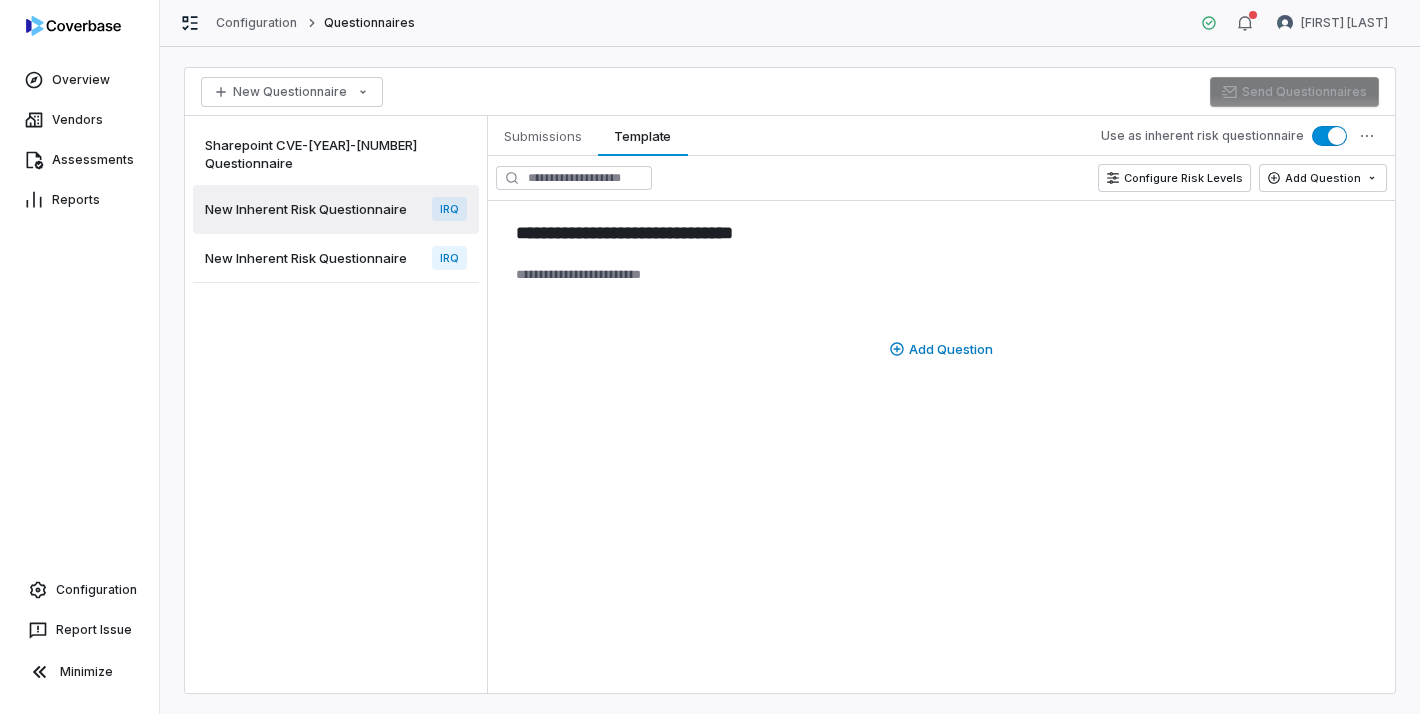click on "New Inherent Risk Questionnaire" at bounding box center [306, 258] 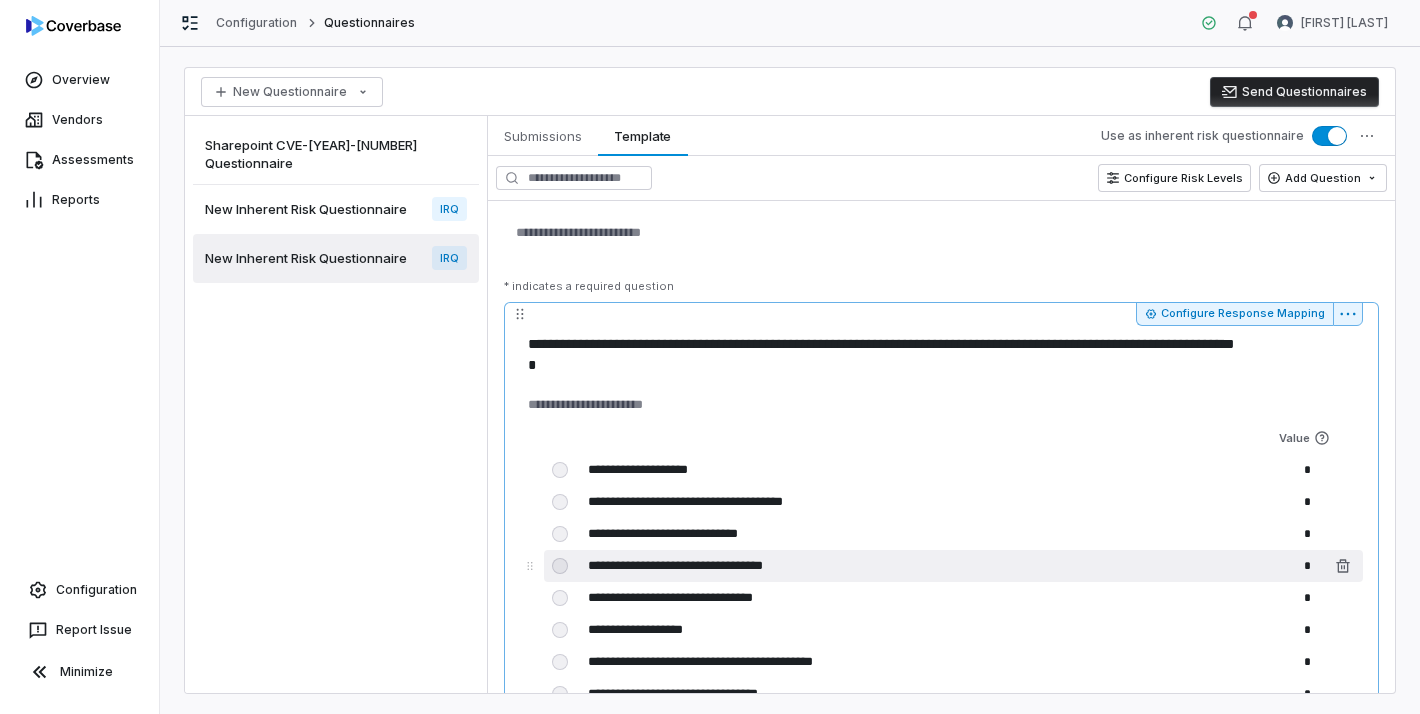 scroll, scrollTop: 0, scrollLeft: 0, axis: both 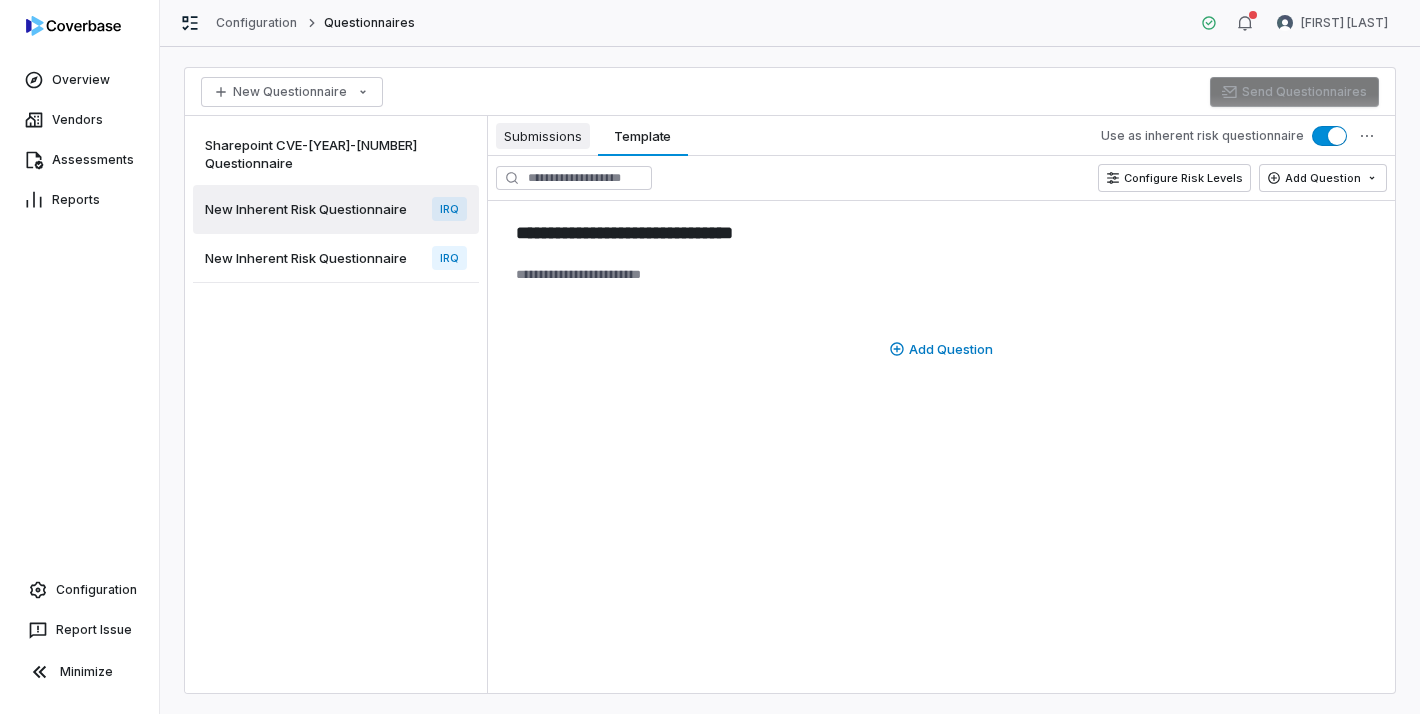 click on "Submissions" at bounding box center [543, 136] 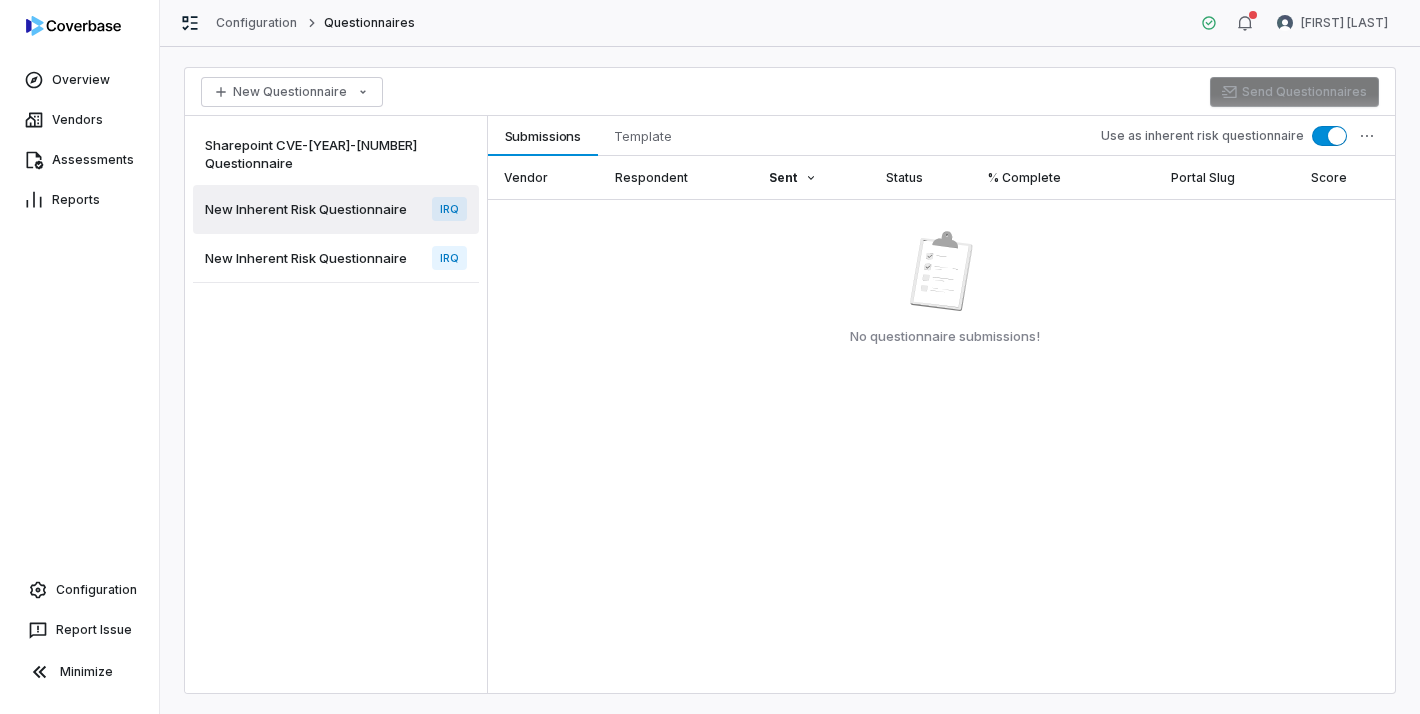 click on "Sharepoint CVE-[YEAR]-[NUMBER] Questionnaire New Inherent Risk Questionnaire IRQ New Inherent Risk Questionnaire IRQ" at bounding box center (336, 404) 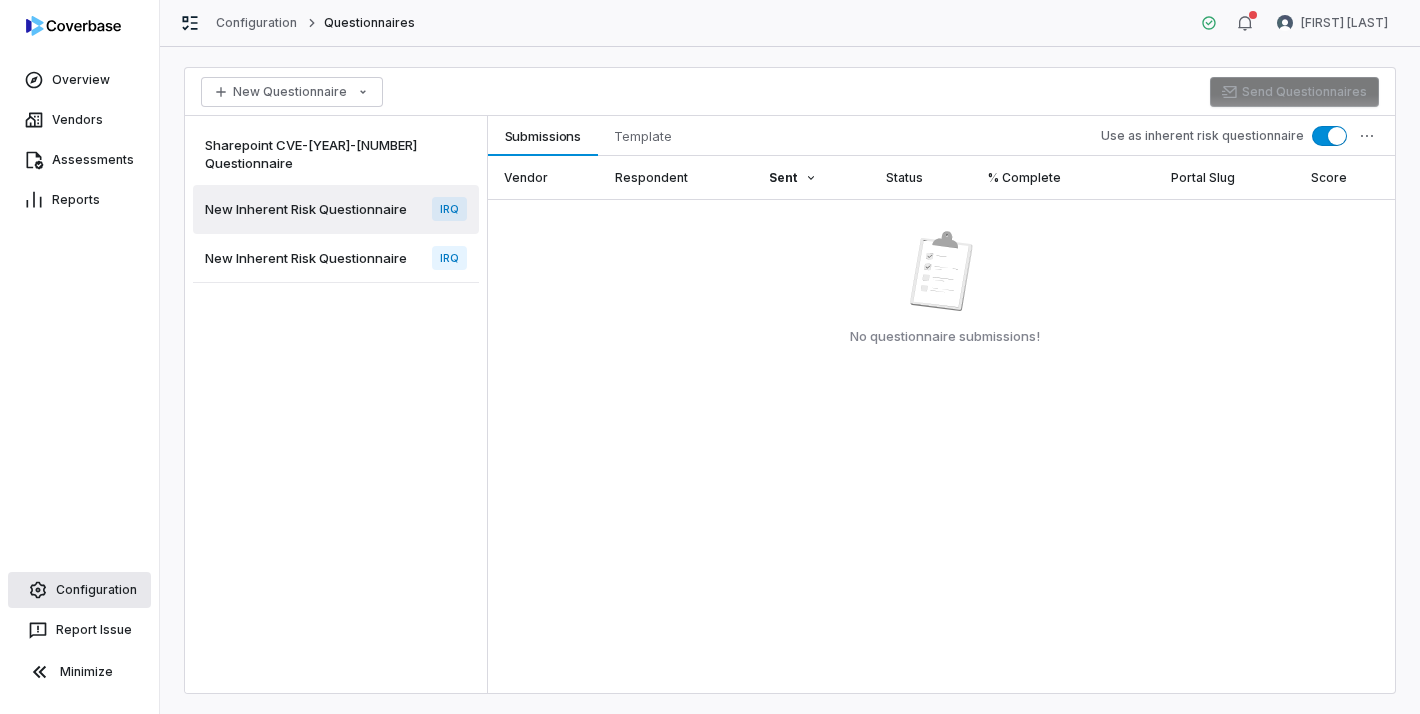 click on "Configuration" at bounding box center (79, 590) 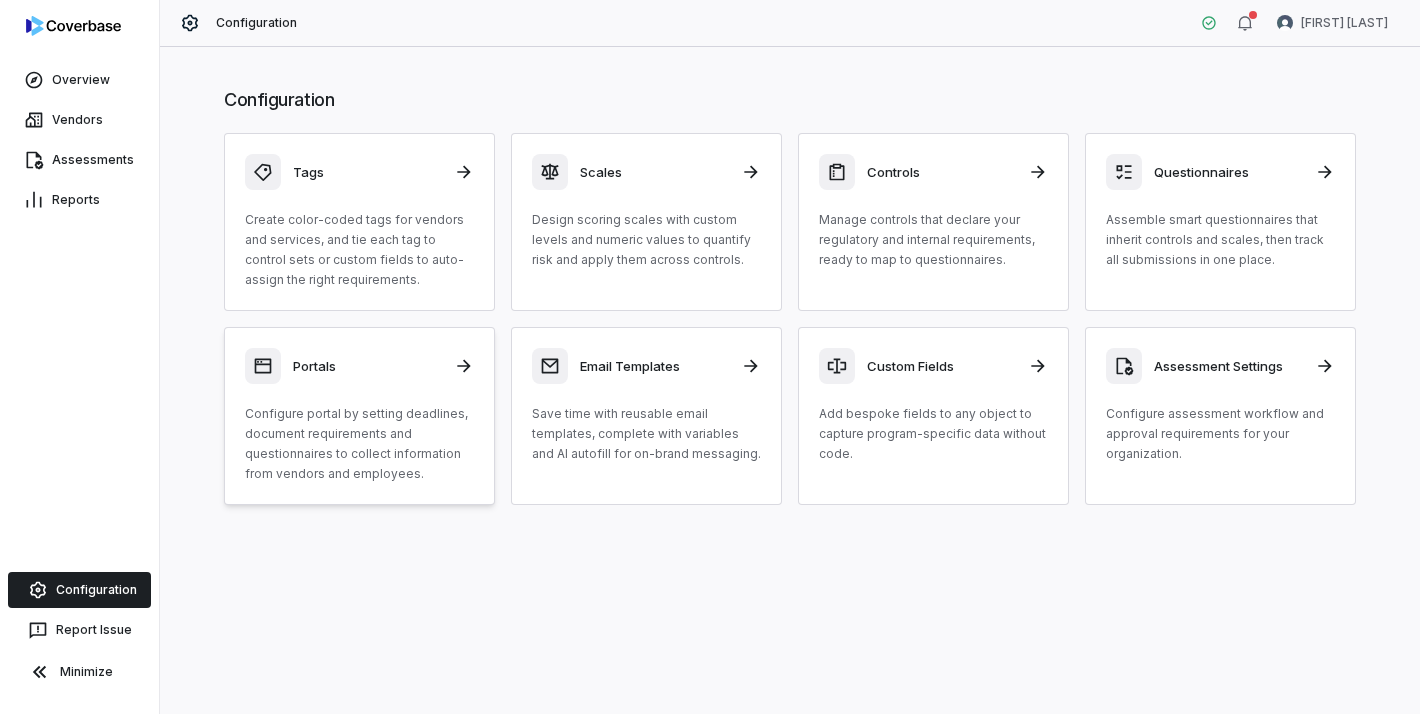 click on "Configure portal by setting deadlines, document requirements and questionnaires to collect information from vendors and employees." at bounding box center [359, 444] 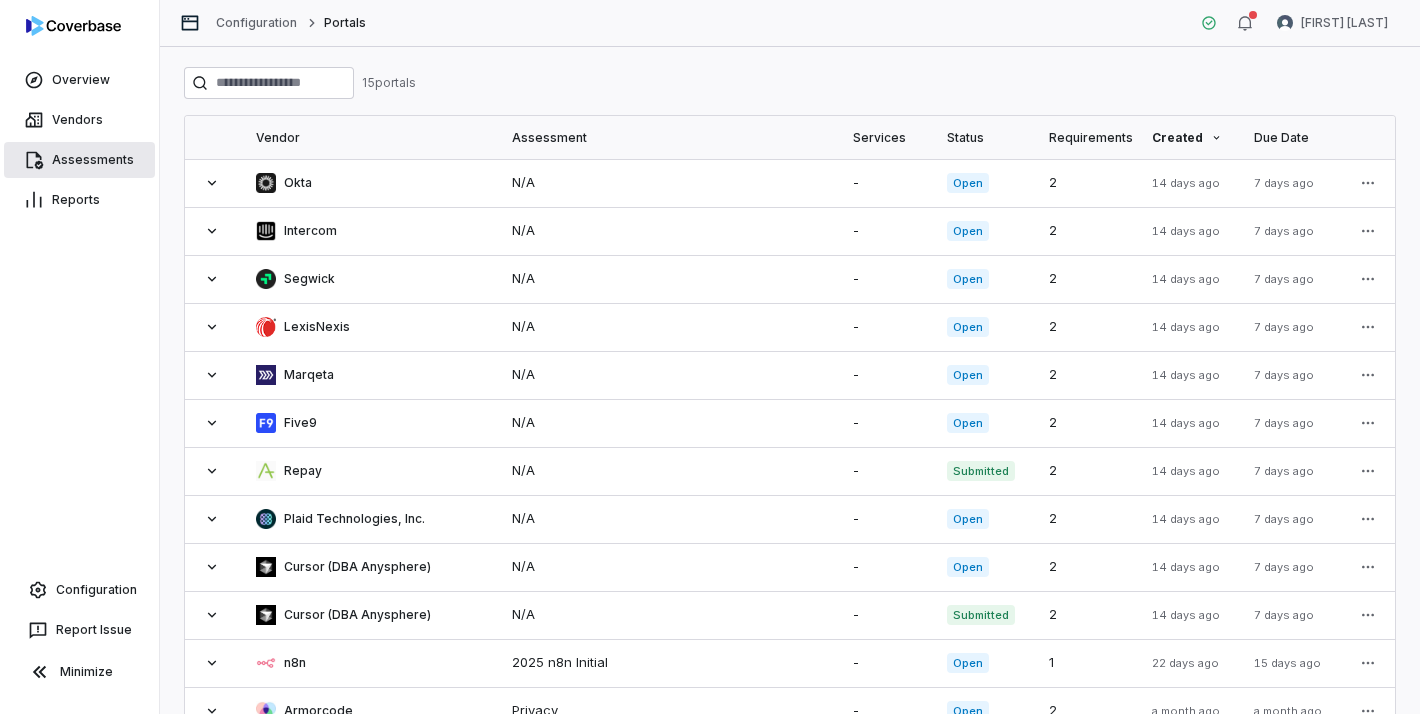 click on "Assessments" at bounding box center (79, 160) 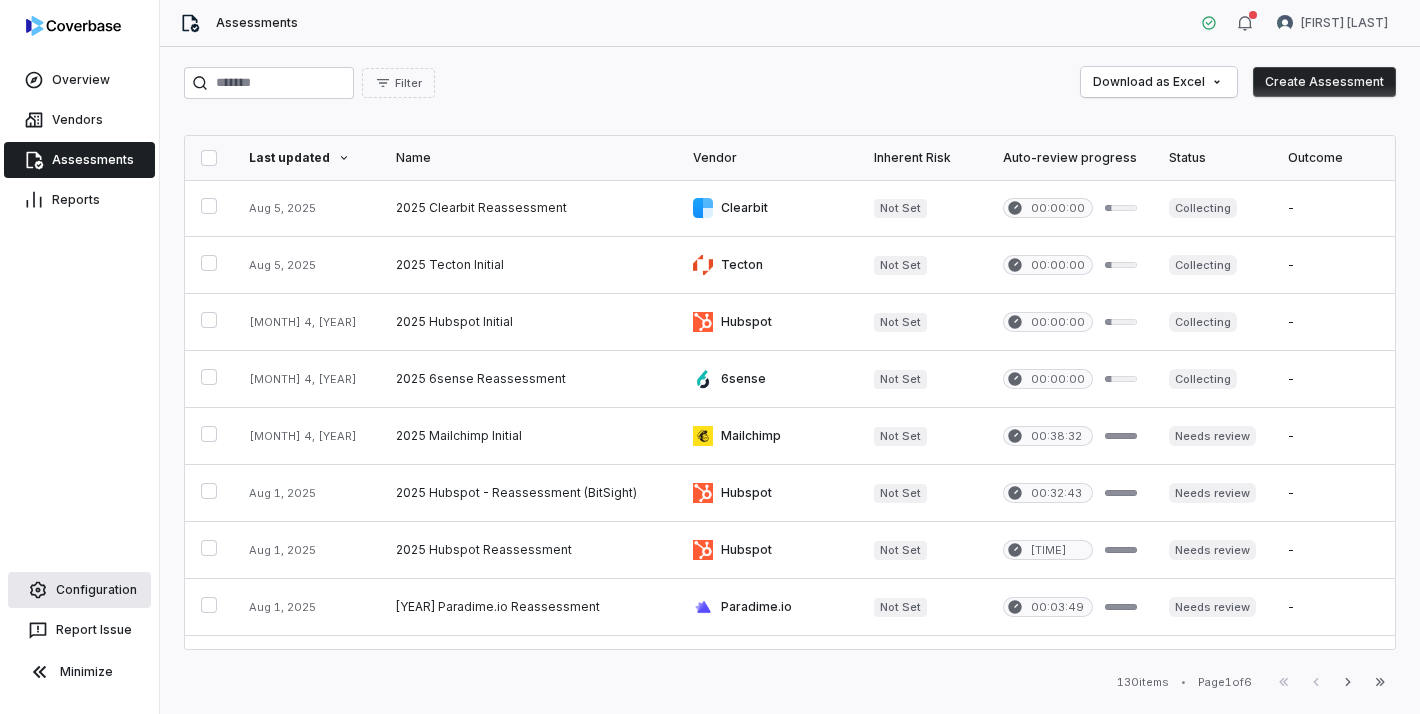 click on "Configuration" at bounding box center [79, 590] 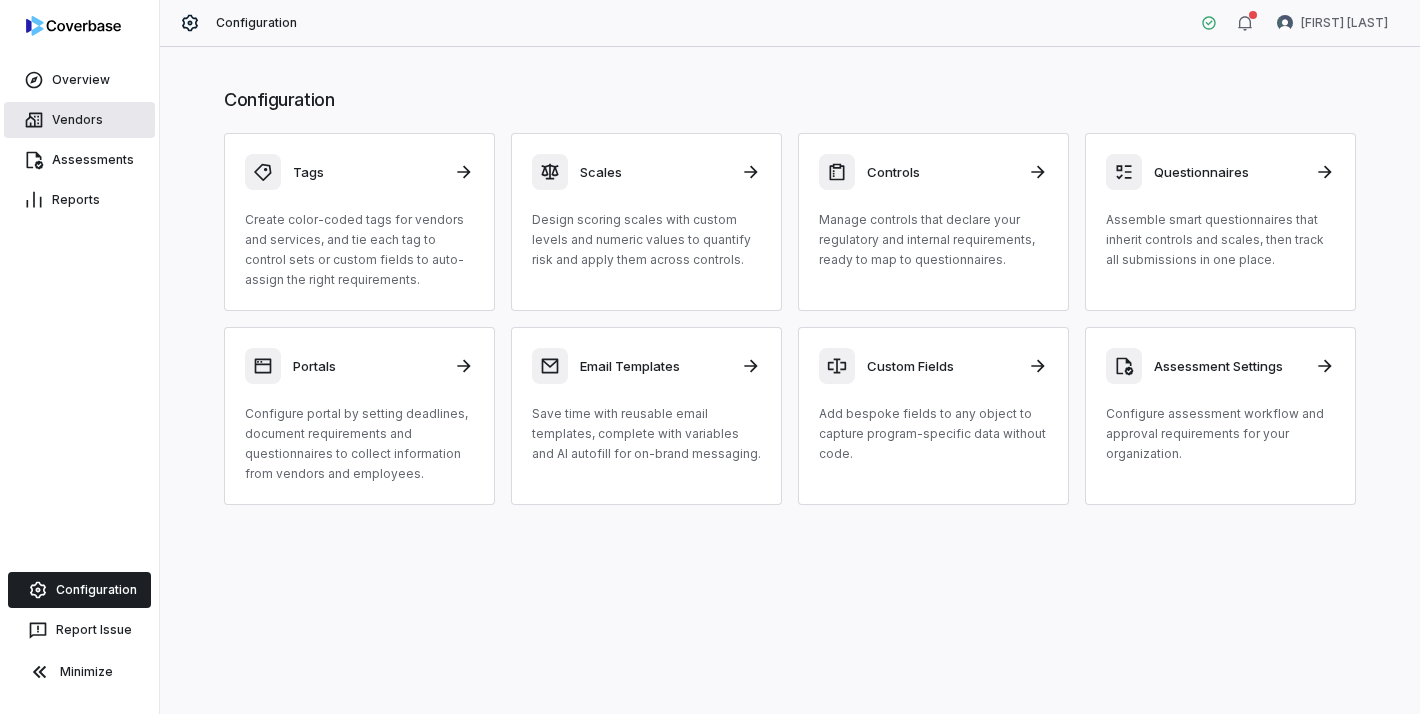 click on "Vendors" at bounding box center (79, 120) 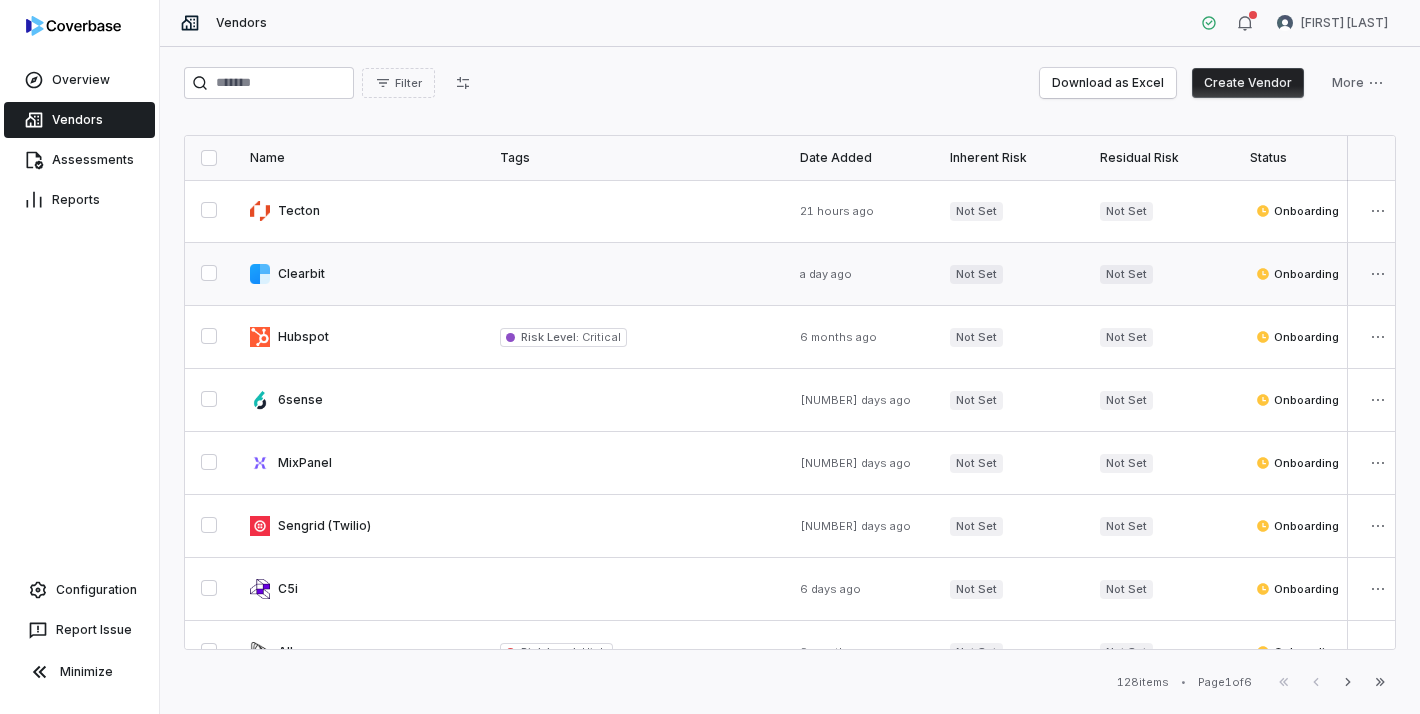 click at bounding box center [359, 274] 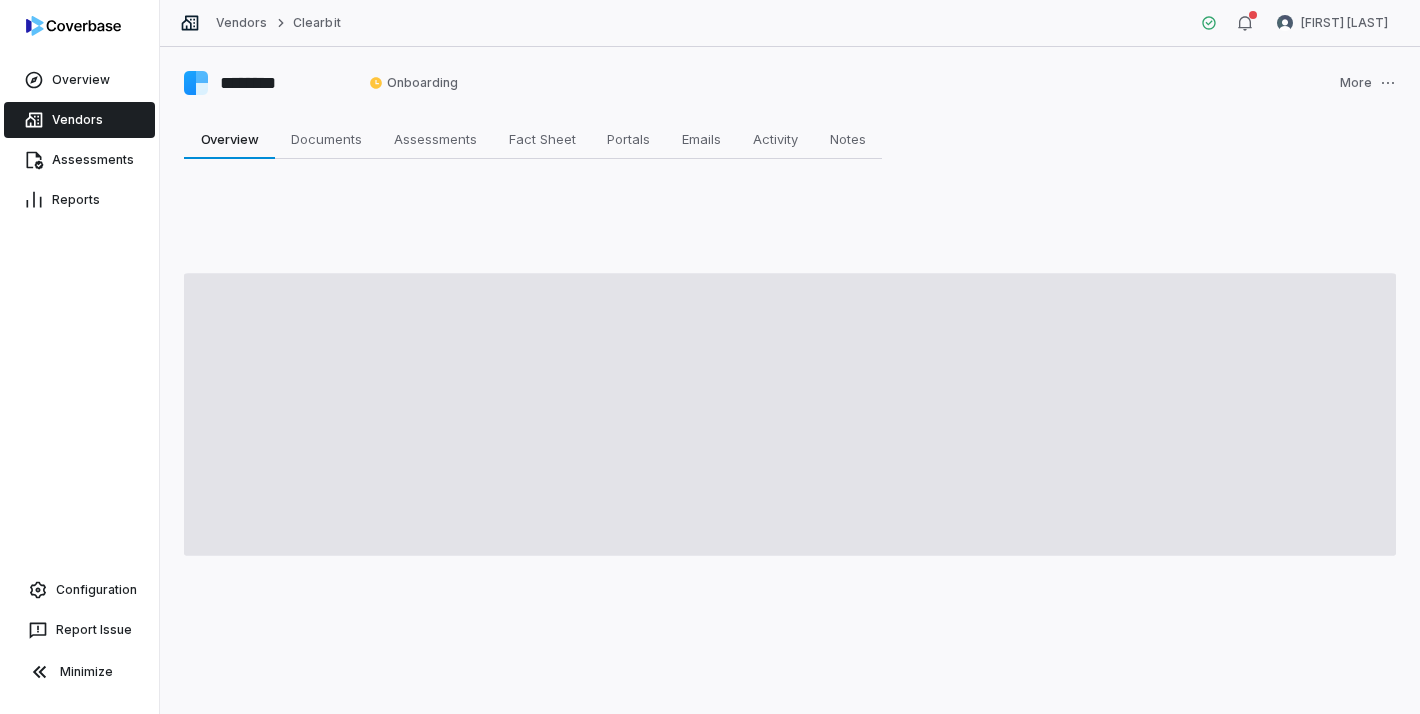 type on "*" 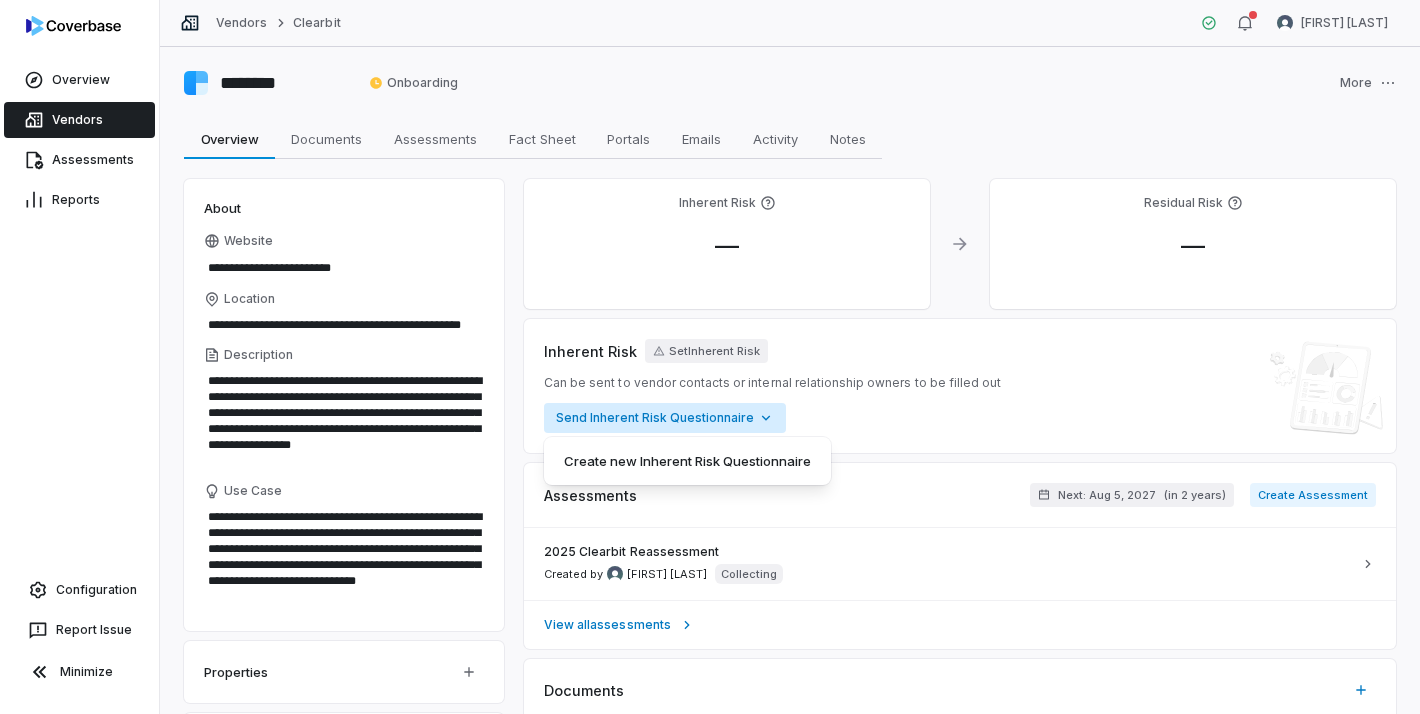 click on "**********" at bounding box center (710, 357) 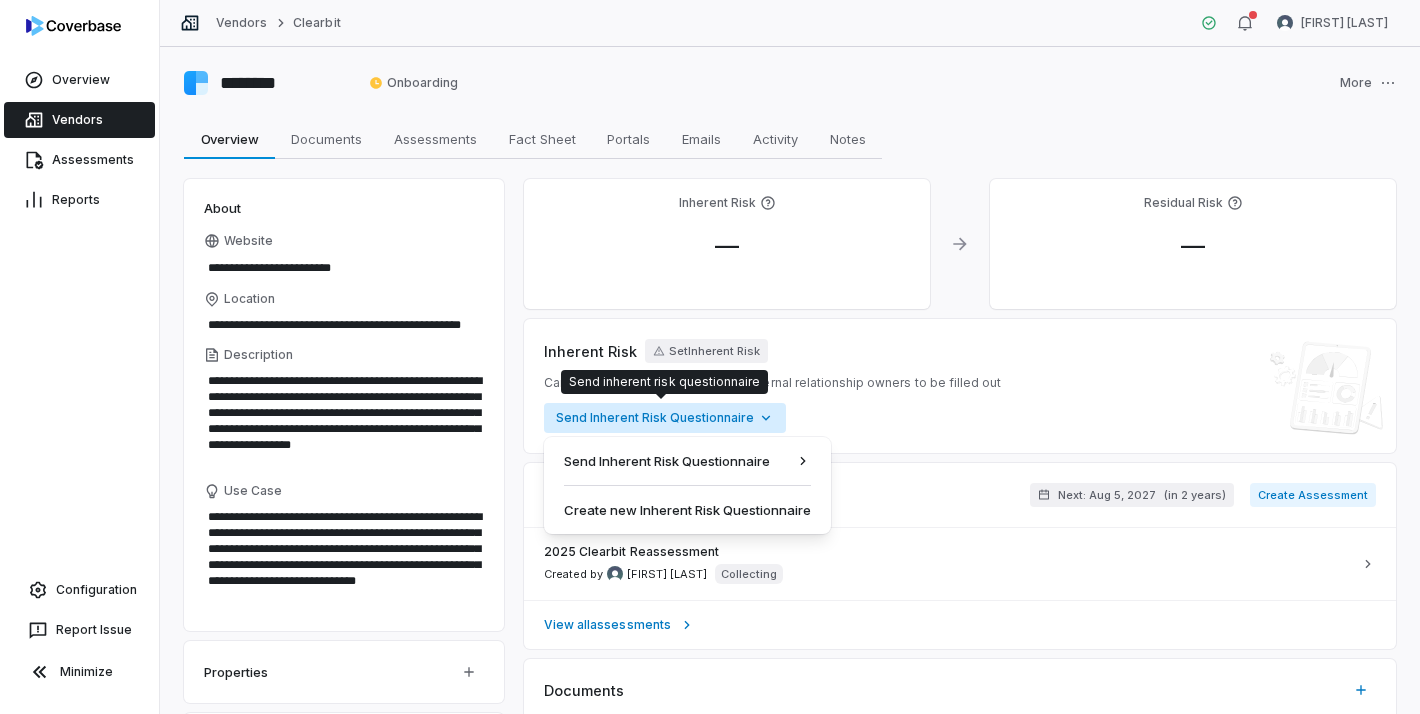 click on "**********" at bounding box center (710, 357) 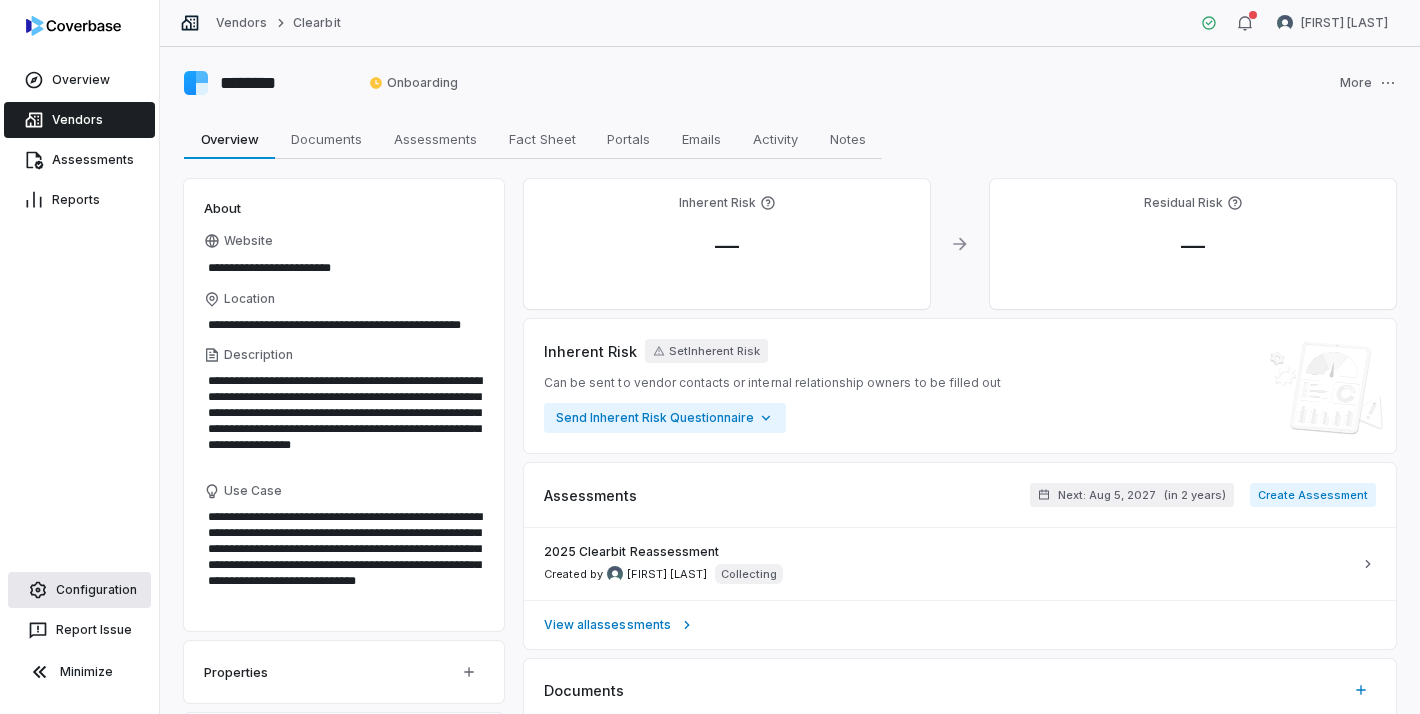 click on "Configuration" at bounding box center [79, 590] 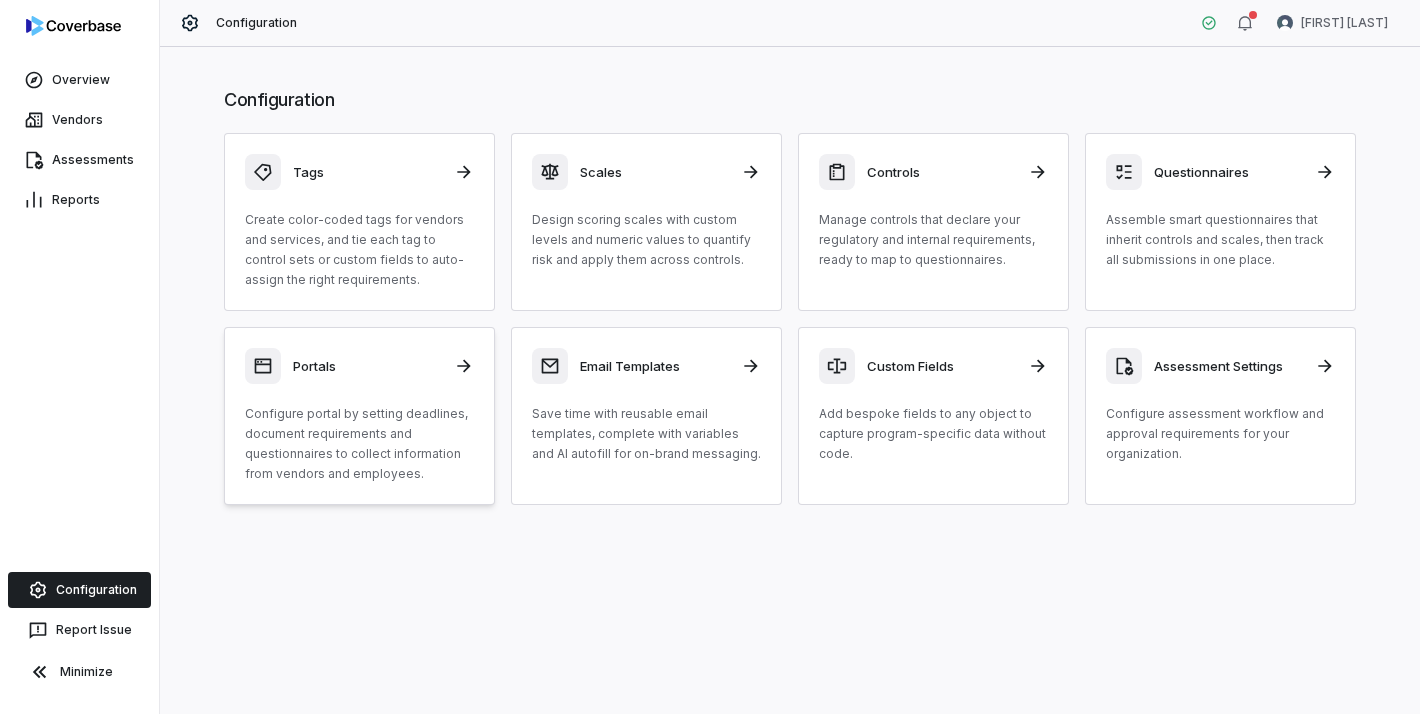 click on "Configure portal by setting deadlines, document requirements and questionnaires to collect information from vendors and employees." at bounding box center [359, 444] 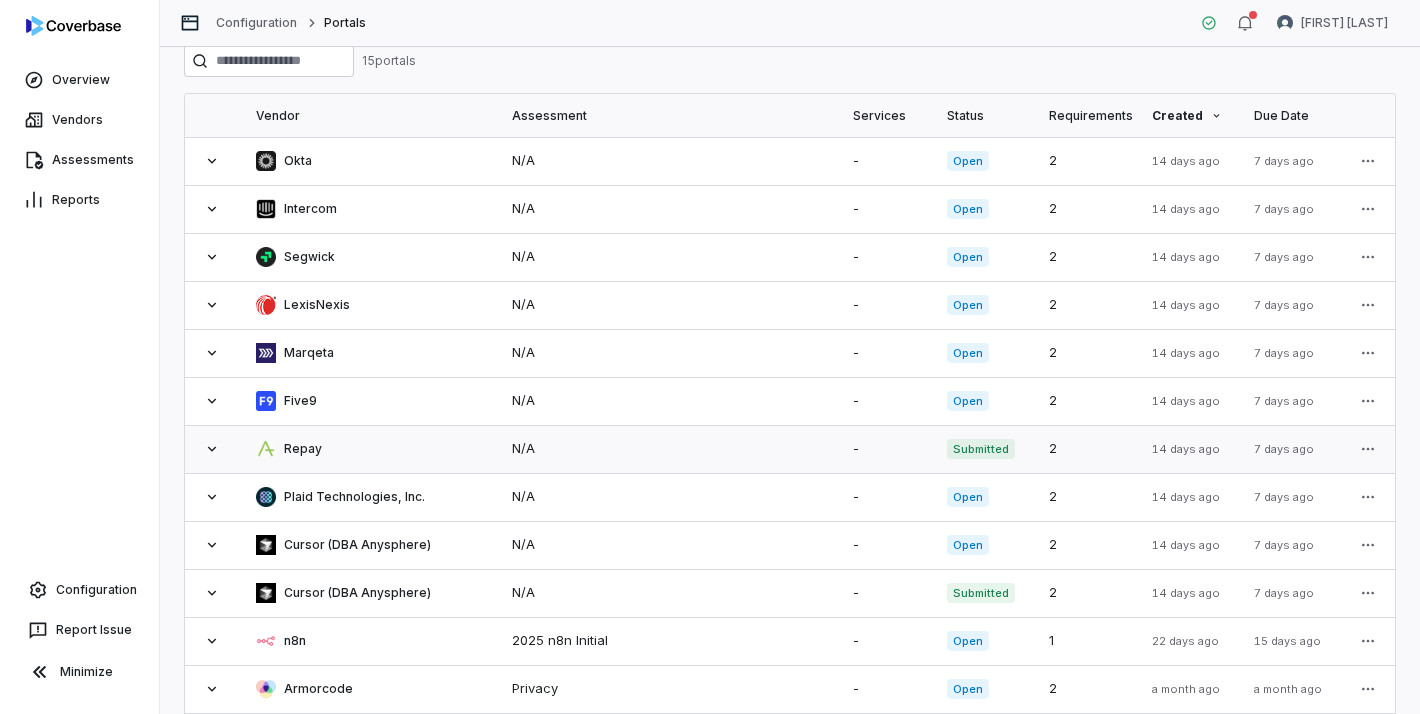 scroll, scrollTop: 0, scrollLeft: 0, axis: both 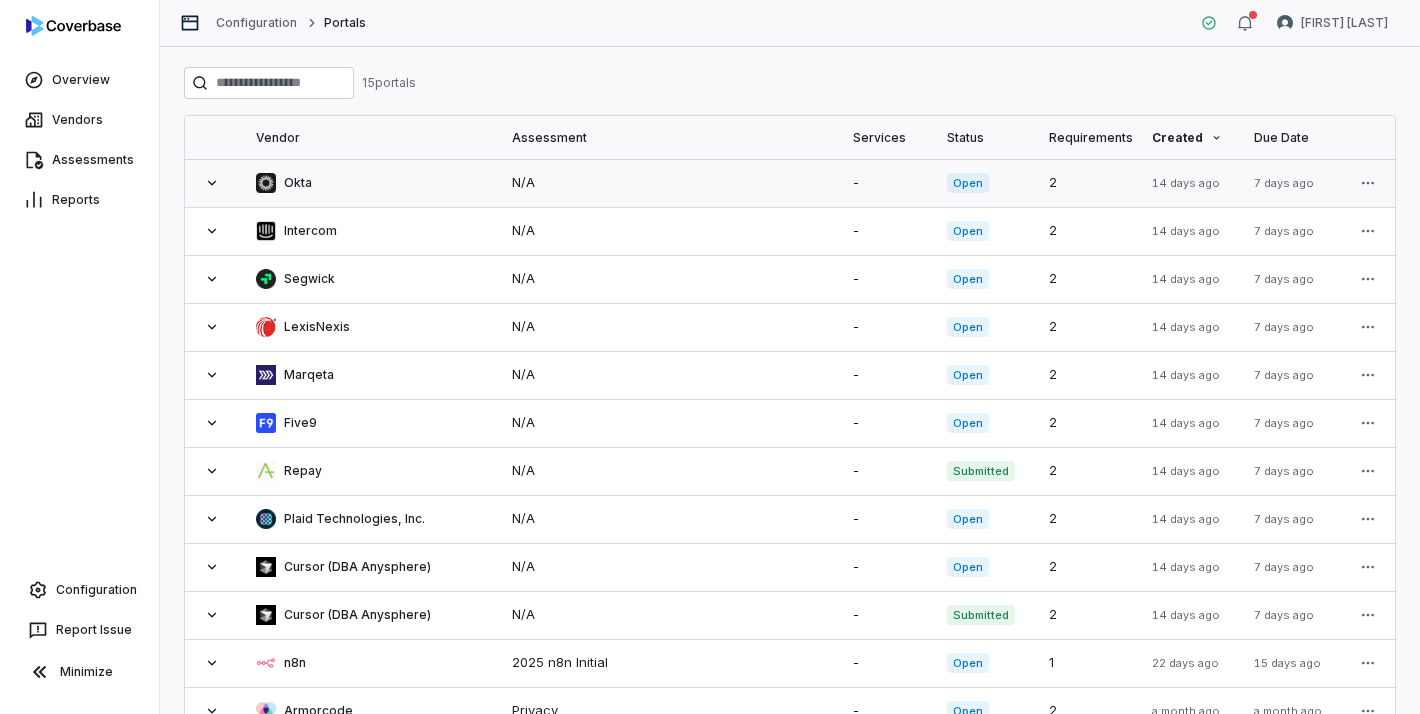 click on "Okta" at bounding box center [368, 183] 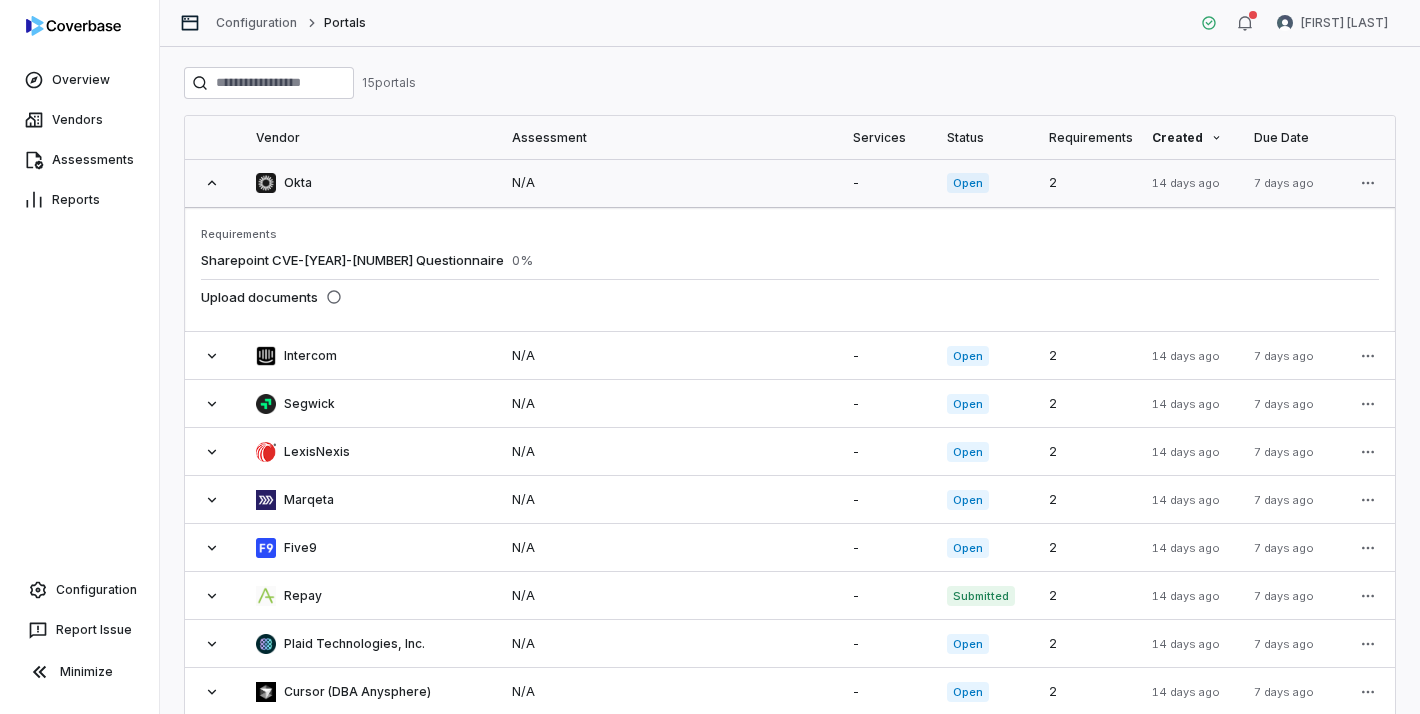 click 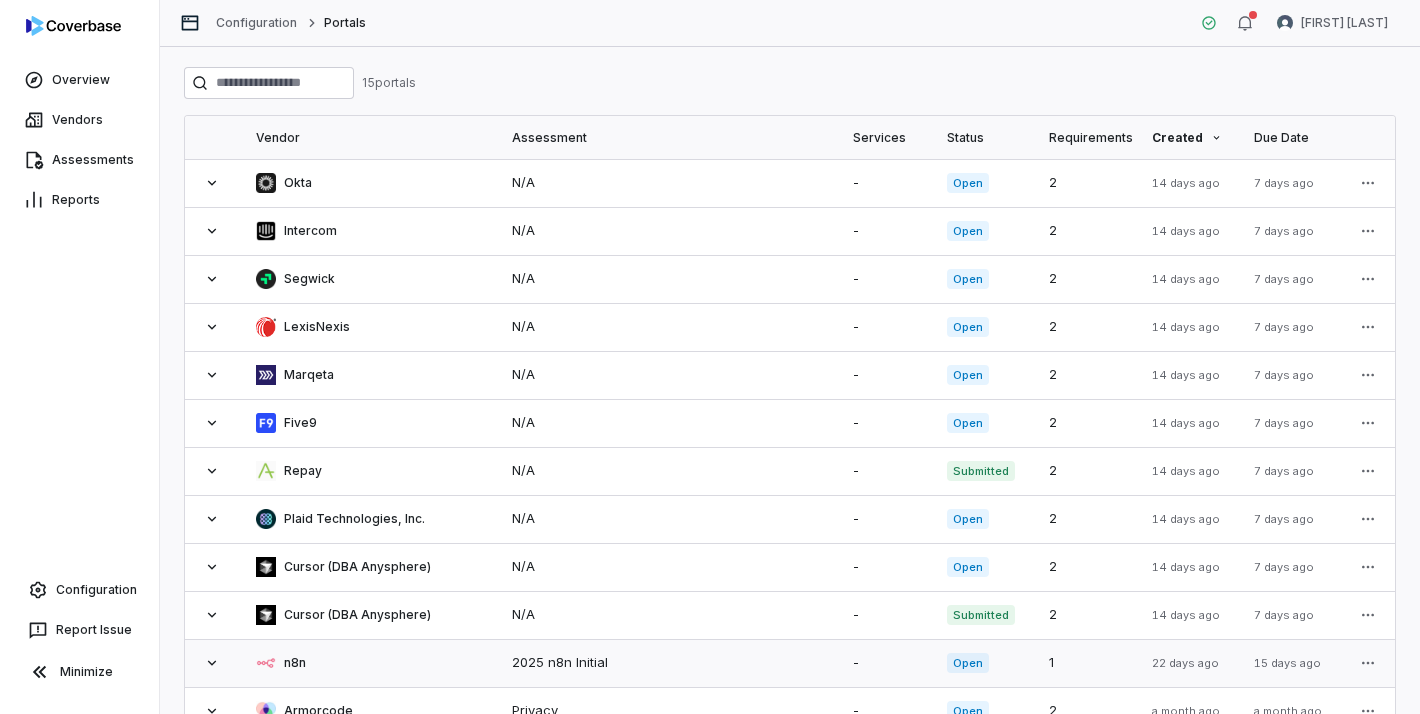 click on "n8n" at bounding box center (295, 663) 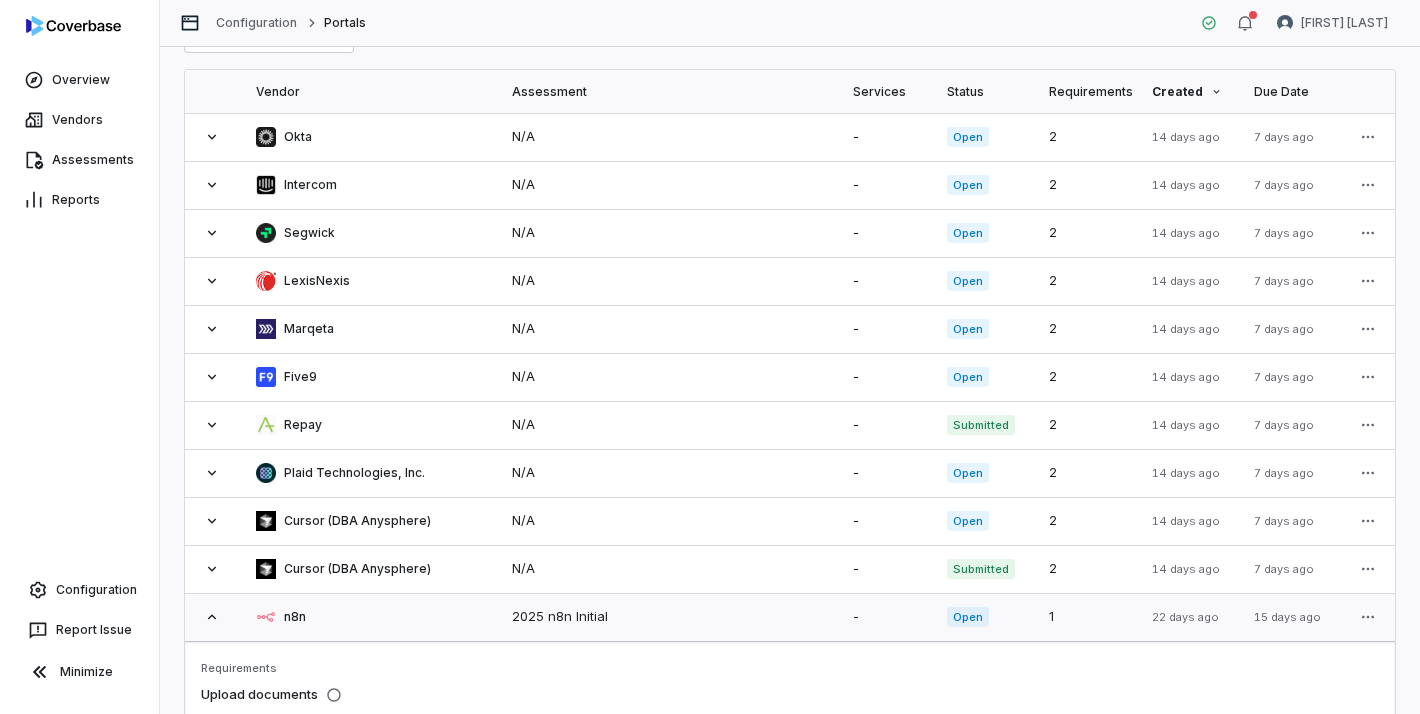scroll, scrollTop: 321, scrollLeft: 0, axis: vertical 